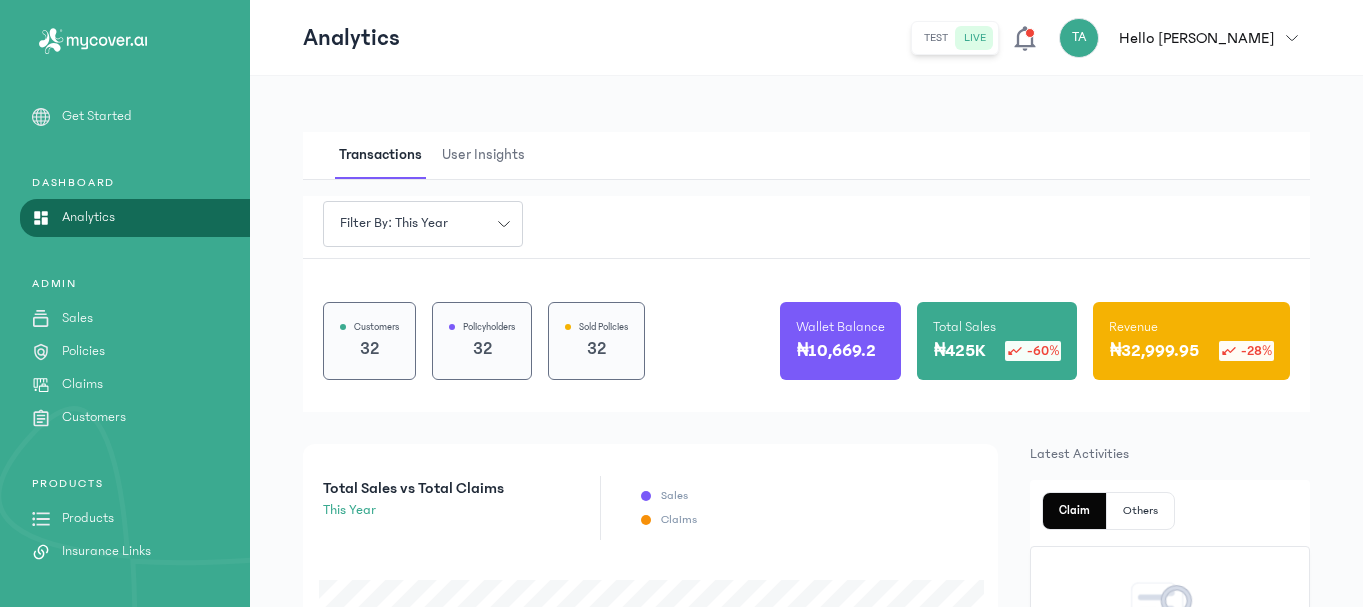 scroll, scrollTop: 0, scrollLeft: 0, axis: both 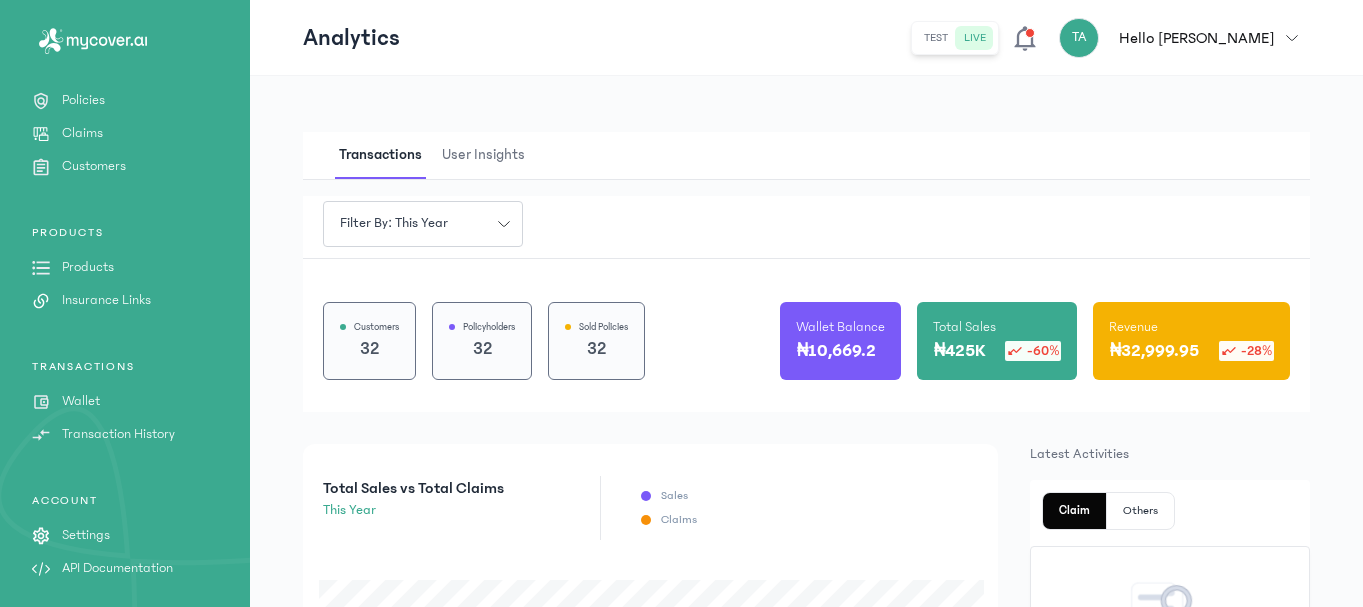click on "PRODUCTS
Products
Insurance Links" 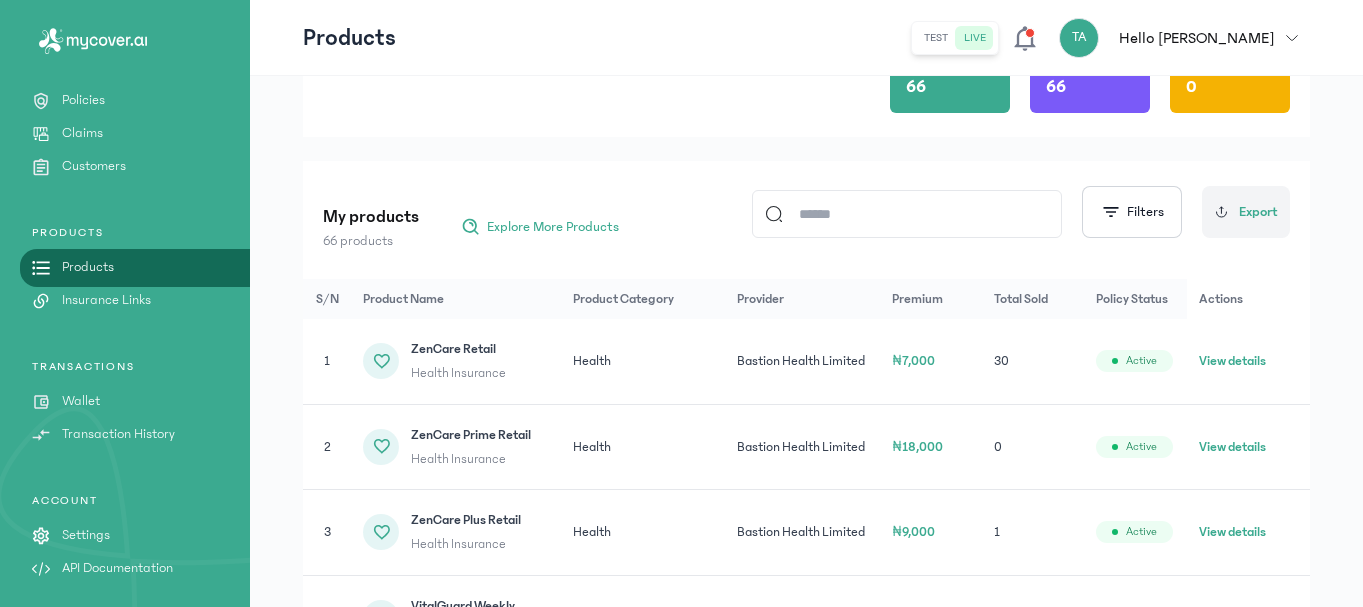 scroll, scrollTop: 135, scrollLeft: 0, axis: vertical 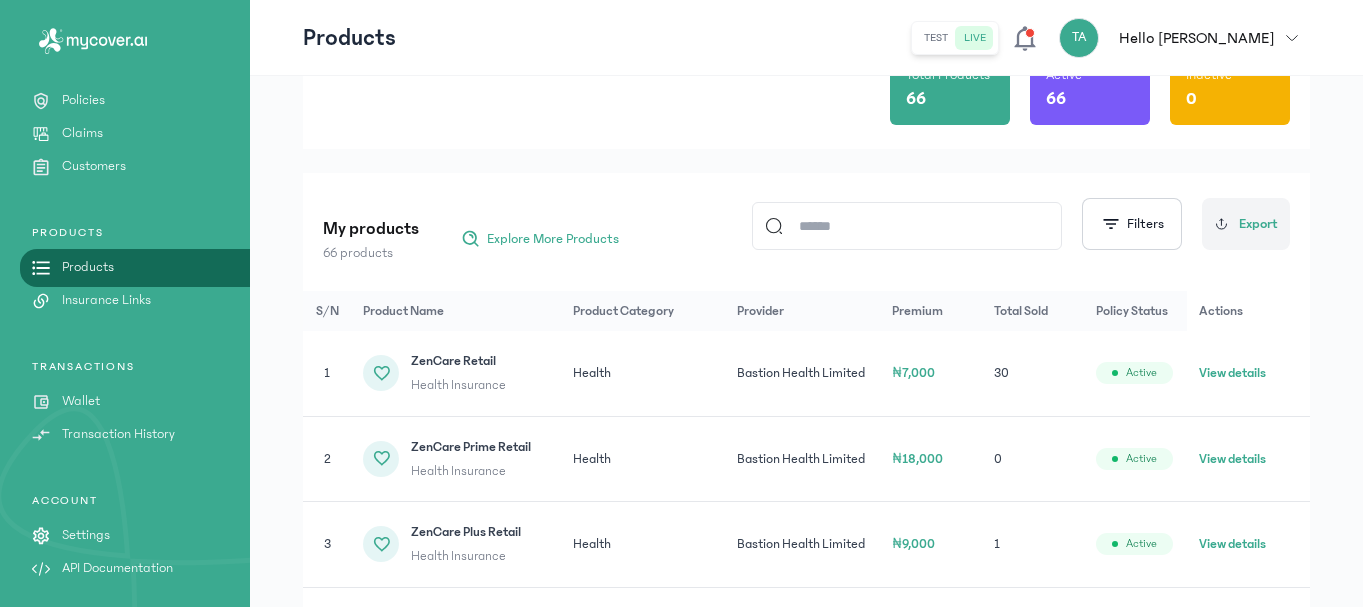 click 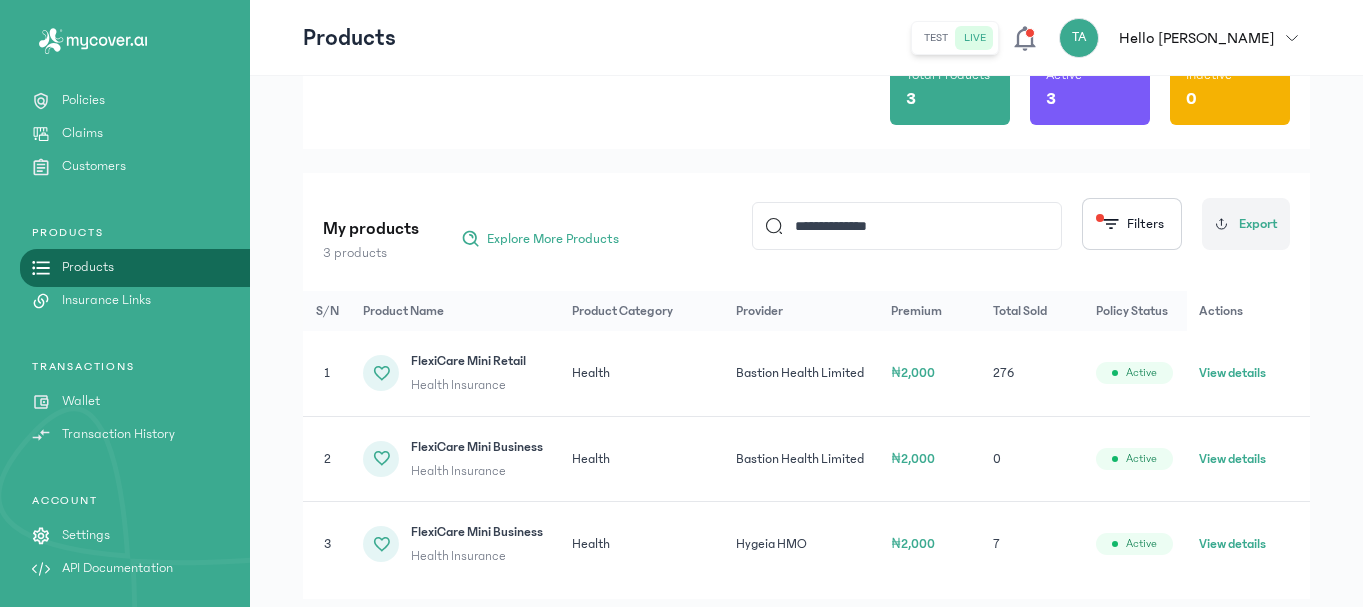 scroll, scrollTop: 191, scrollLeft: 0, axis: vertical 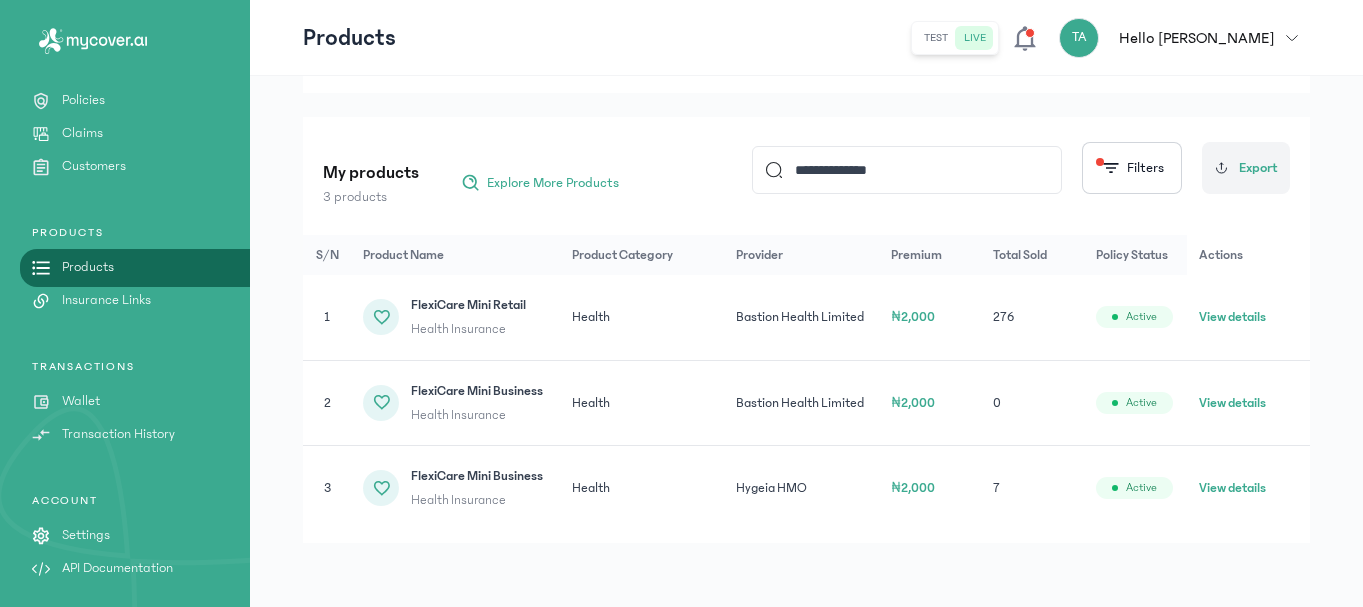 click on "View details" 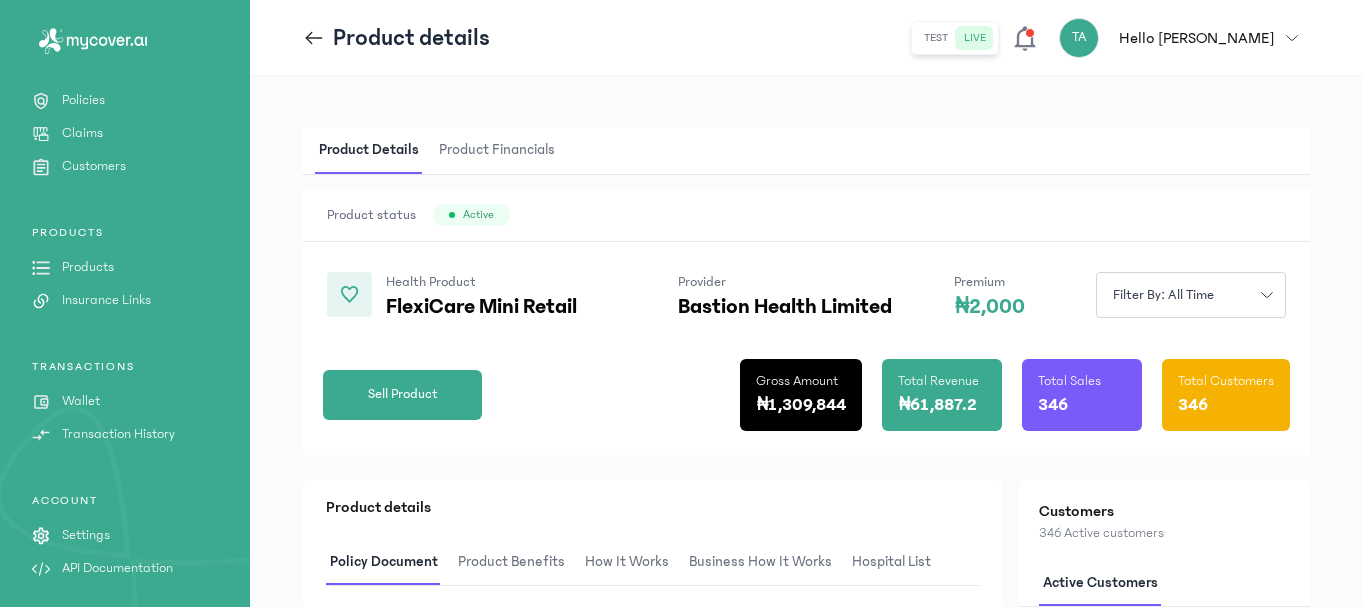 scroll, scrollTop: 0, scrollLeft: 0, axis: both 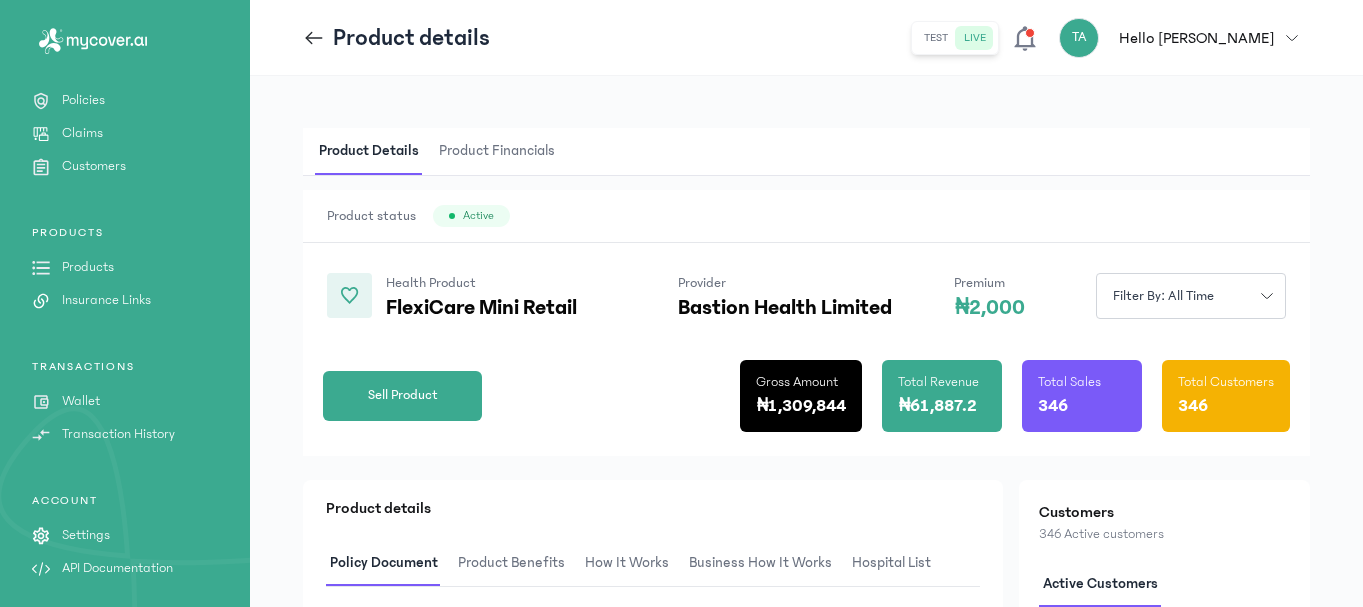 click 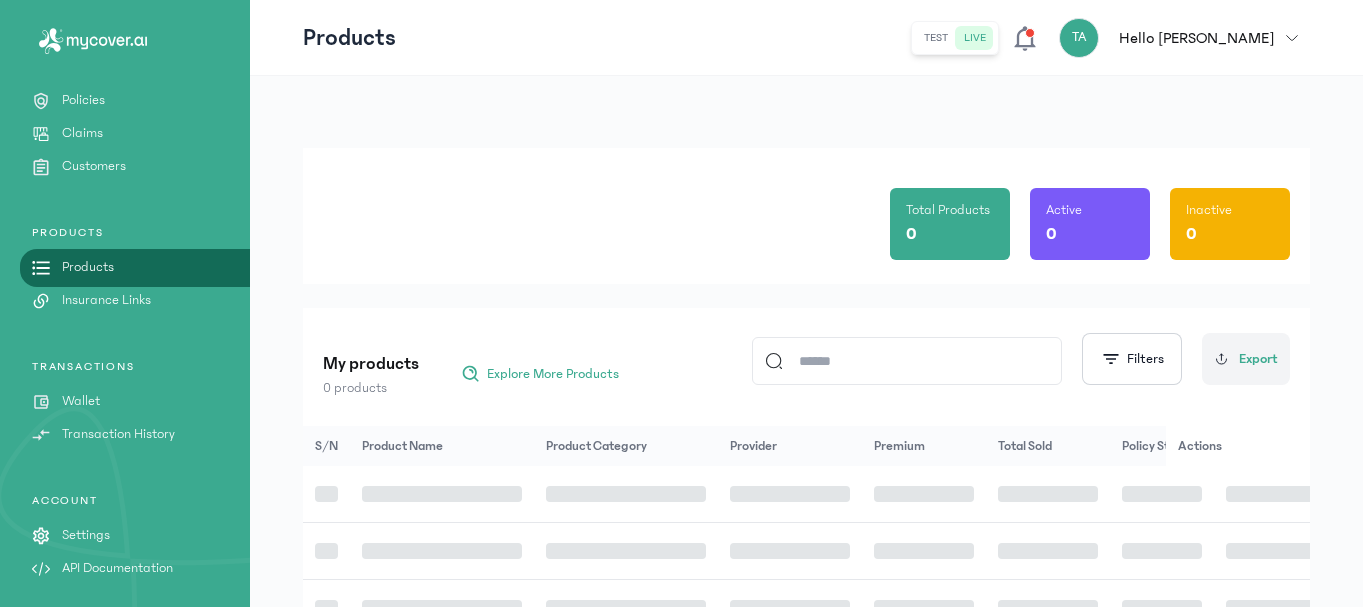 scroll, scrollTop: 191, scrollLeft: 0, axis: vertical 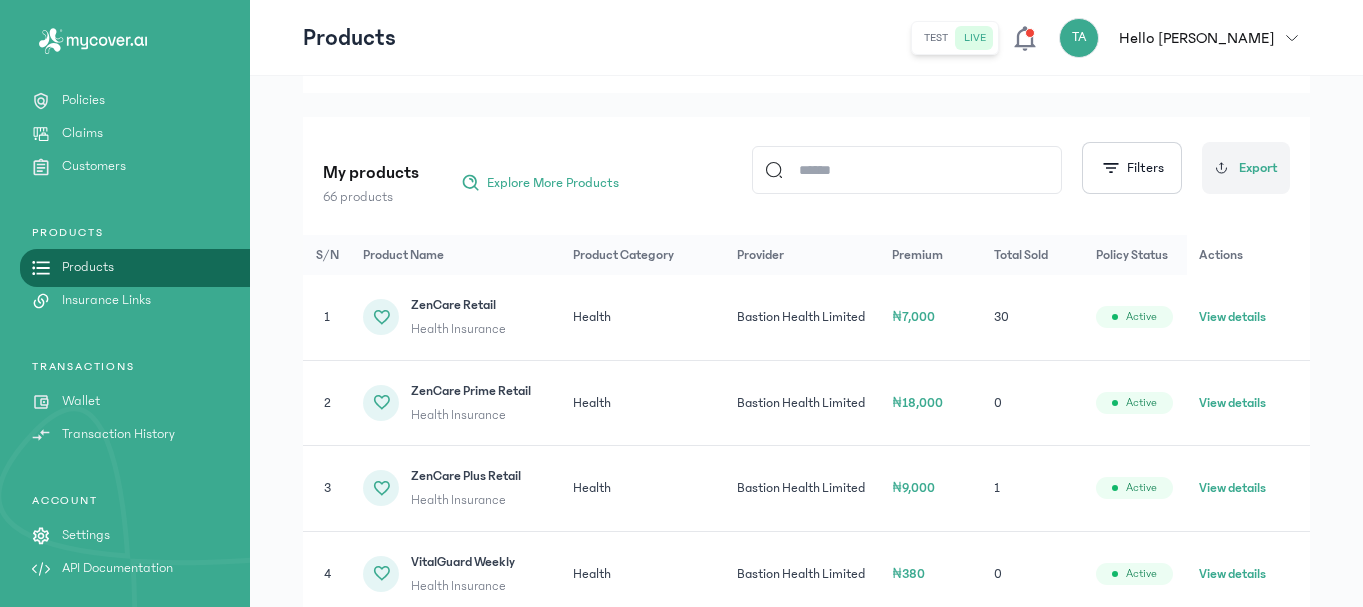 click 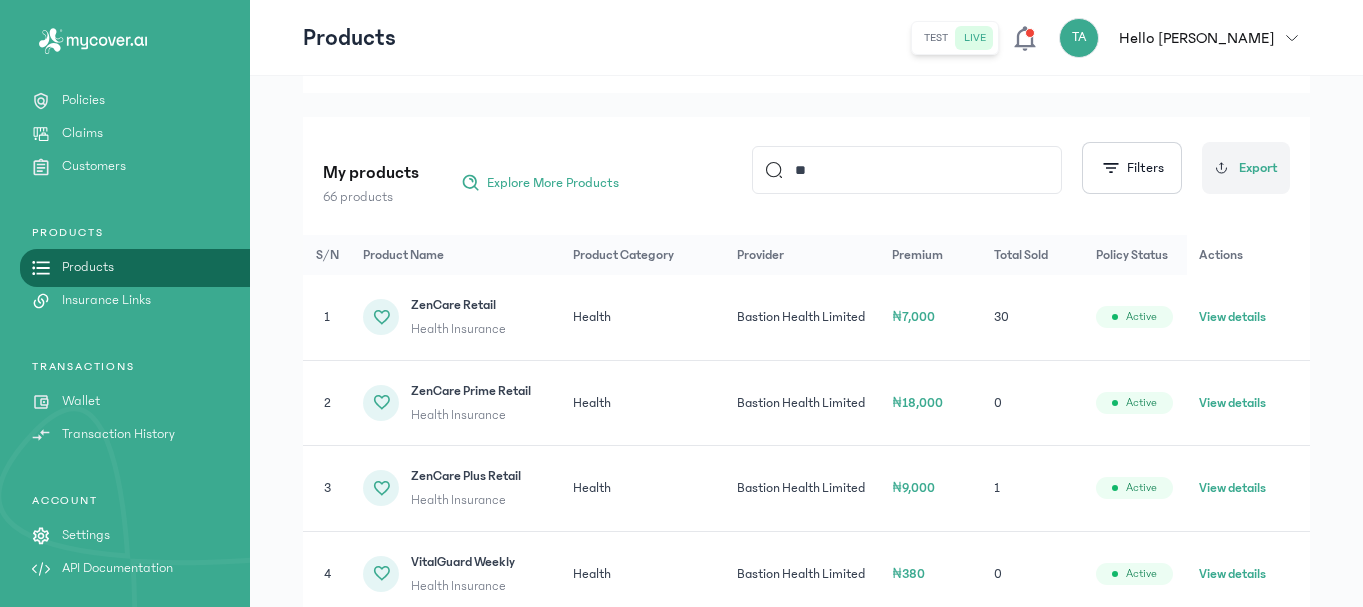 type on "**********" 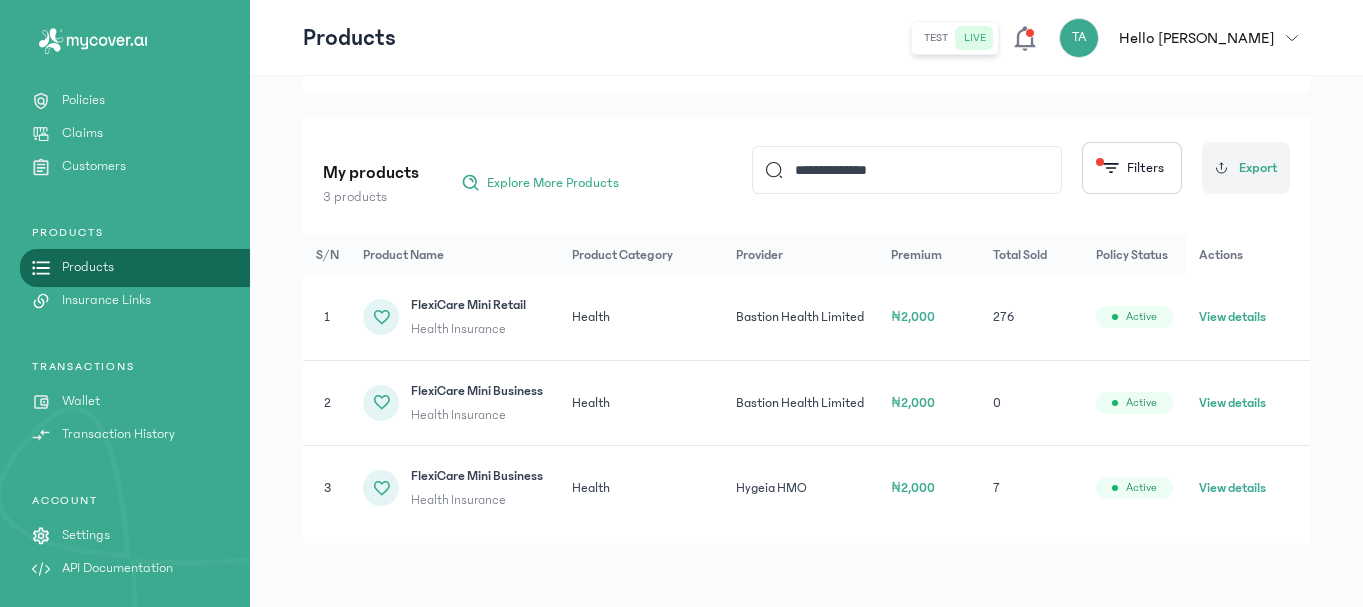 click on "View details" 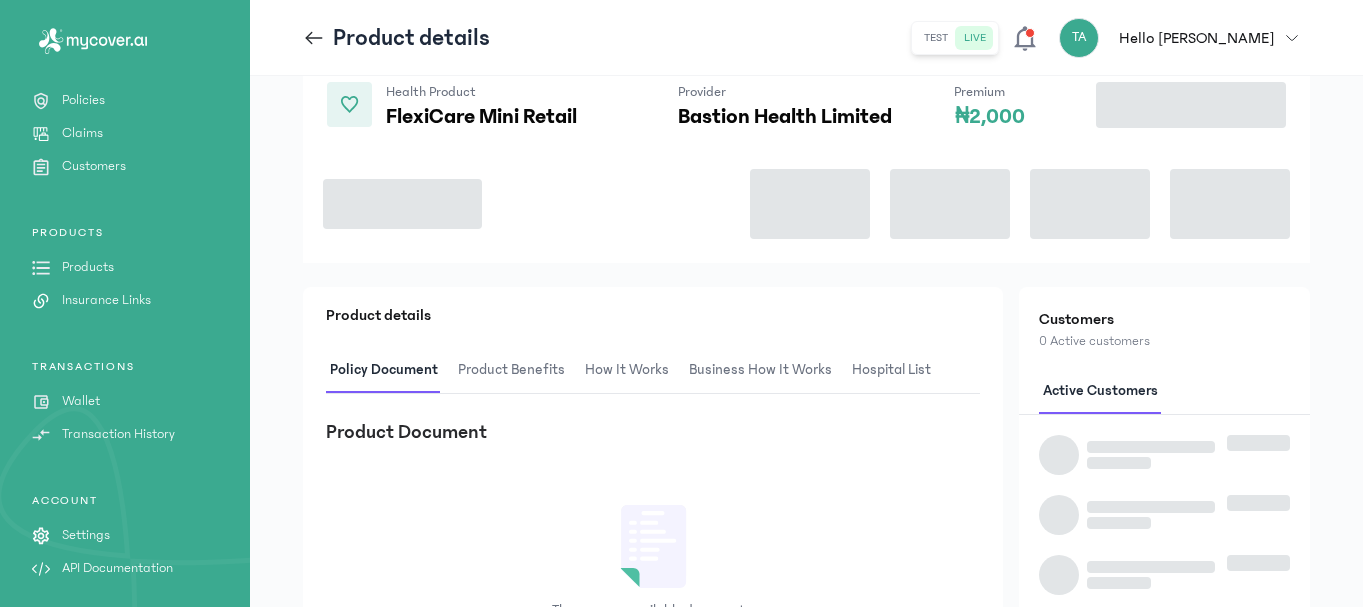scroll, scrollTop: 0, scrollLeft: 0, axis: both 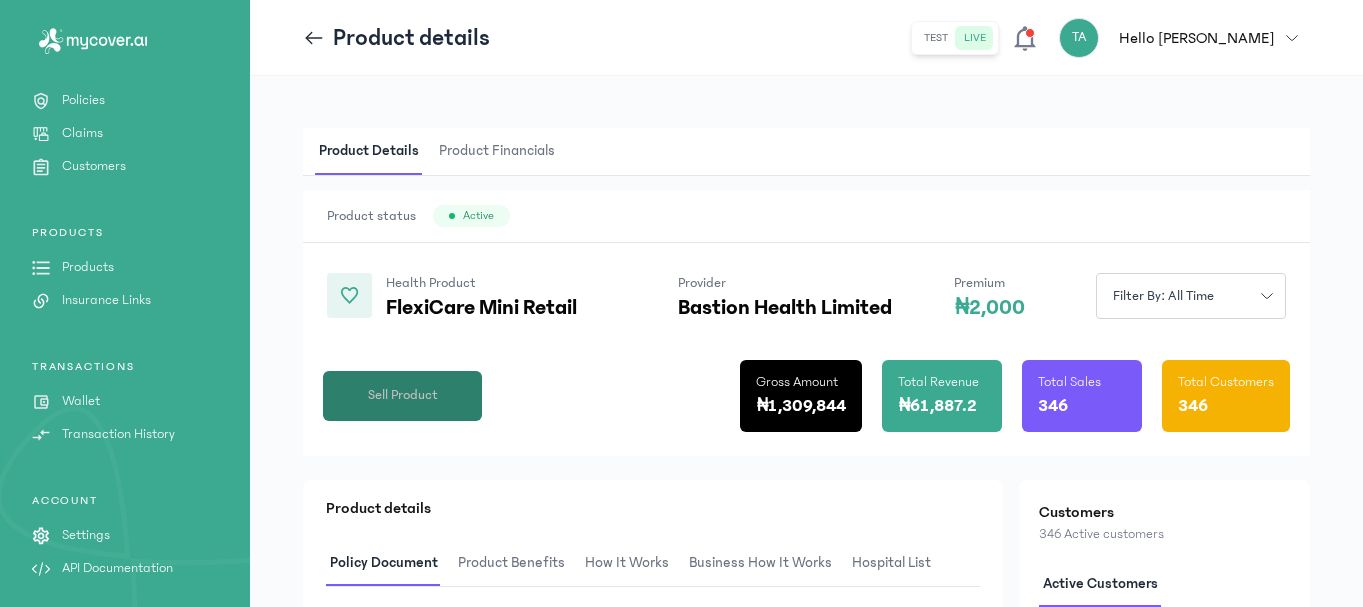 click on "Sell Product" at bounding box center [403, 395] 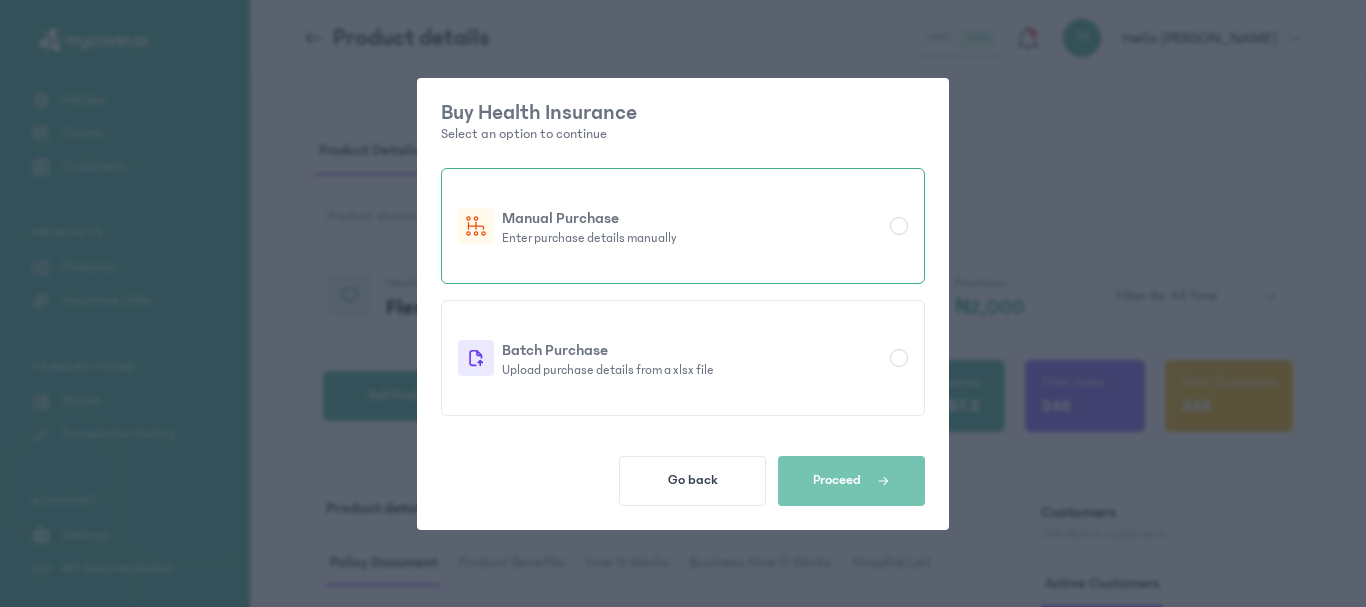 click on "Manual Purchase" at bounding box center [692, 218] 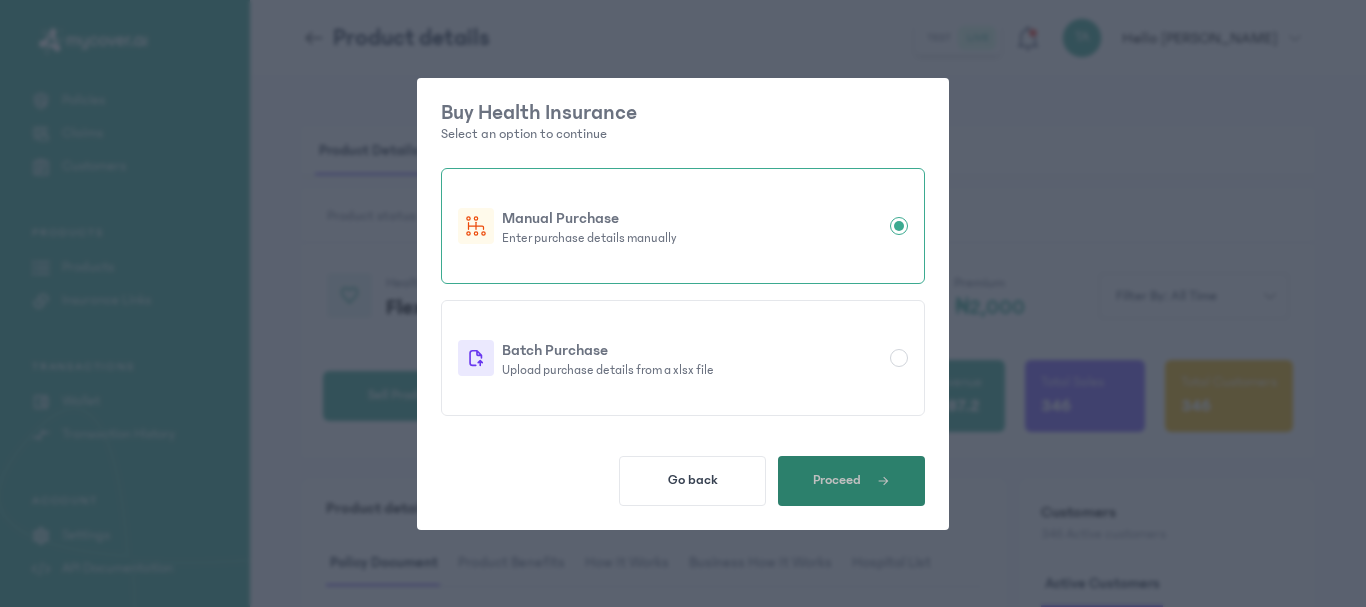click on "Proceed" at bounding box center (851, 481) 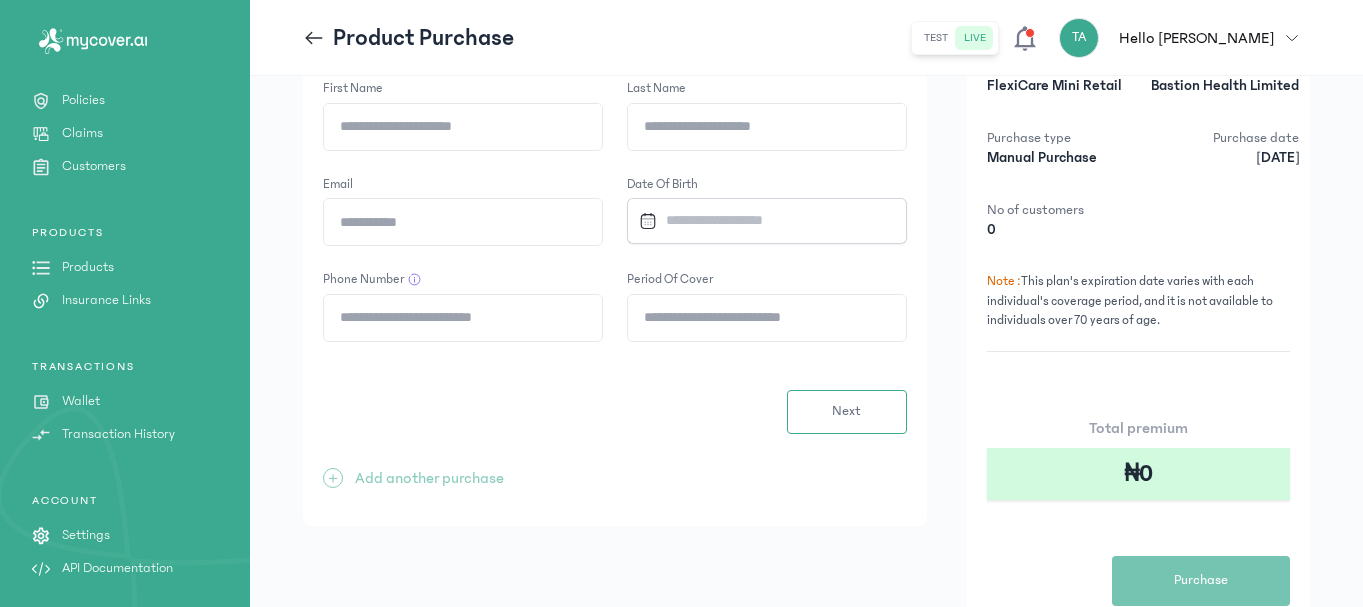 scroll, scrollTop: 0, scrollLeft: 0, axis: both 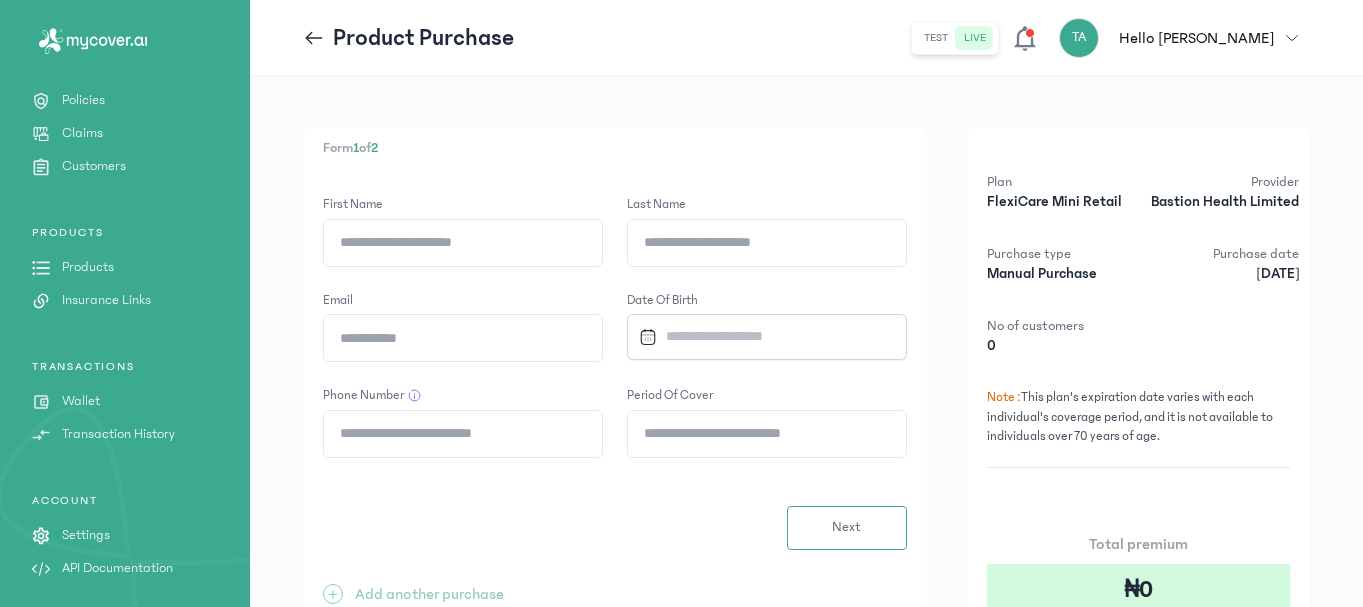 click on "Wallet" at bounding box center (81, 401) 